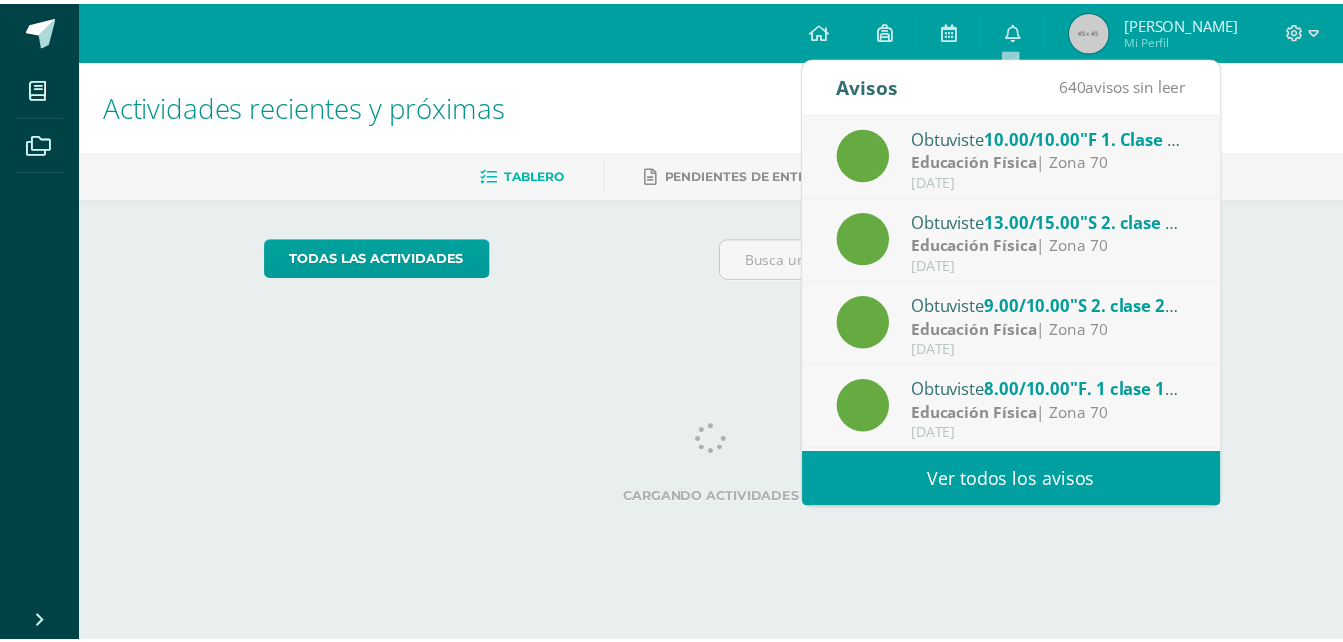 scroll, scrollTop: 0, scrollLeft: 0, axis: both 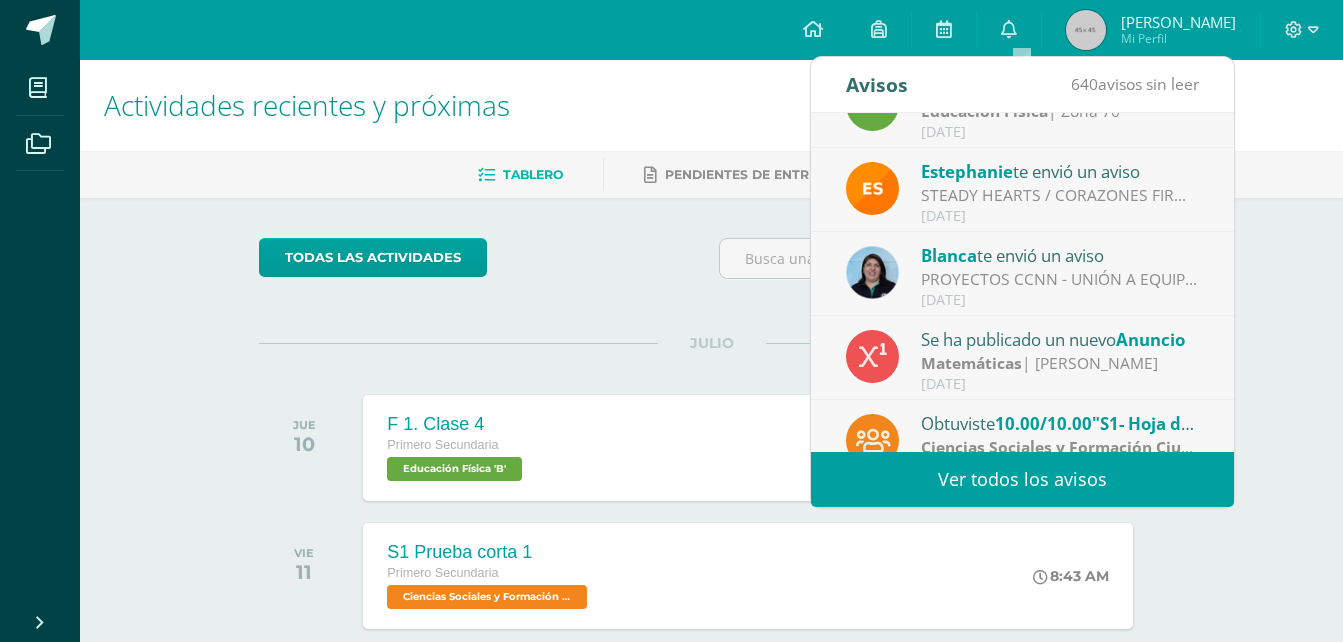 click on "PROYECTOS CCNN - UNIÓN A EQUIPO DE TEAMS Y ENTREGA DE PRE REPORTE:
Saludos chicos,
[PERSON_NAME] que ustedes y su familia se encuentren muy bien.
Según lo platicado en clase, deben unirse al siguiente Equipo de Microsoft Teams, donde se estará publicando el material de clase y las prácticas de laboratorio correspondientes.
🧪 Nombre del equipo: PROYECTOS CIENCIAS NATURALES
🔑 Código para unirse: 33nz1bl
📌 Ya está publicado en la SEMANA 4 el Pre Reporte de laboratorio, el cual deben entregar el día [DATE].
Por favor, únanse lo antes posible y revisen el contenido asignado.
[GEOGRAPHIC_DATA]." at bounding box center (1060, 279) 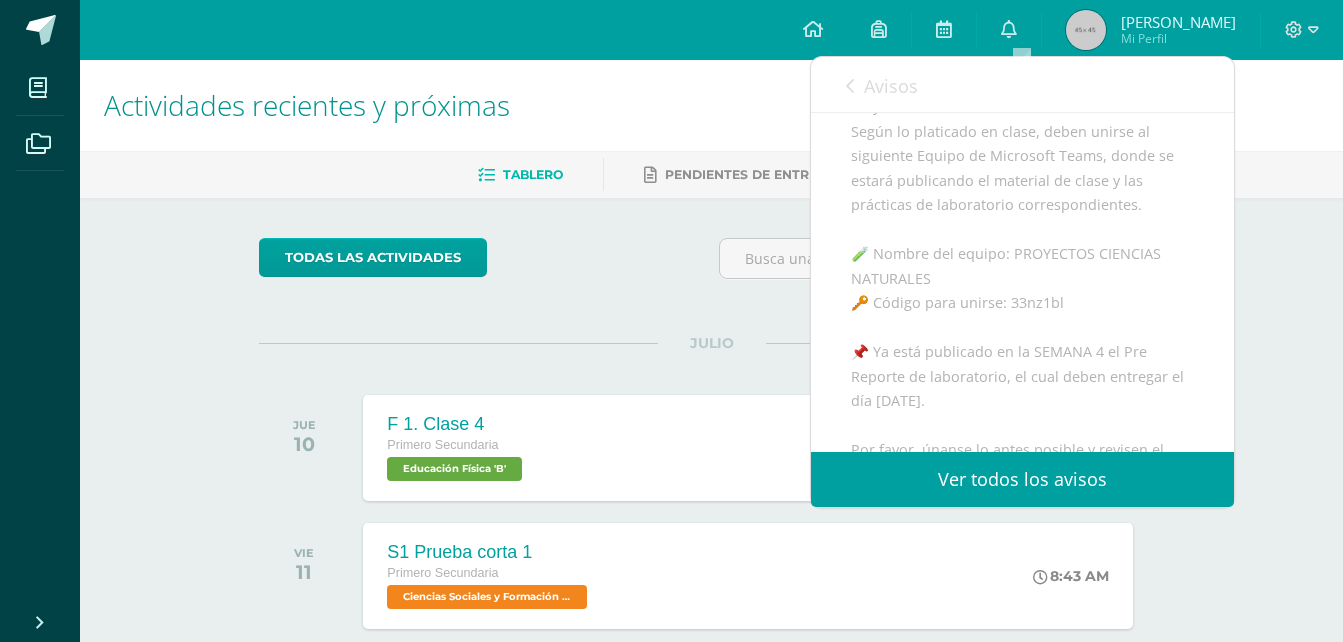 scroll, scrollTop: 0, scrollLeft: 0, axis: both 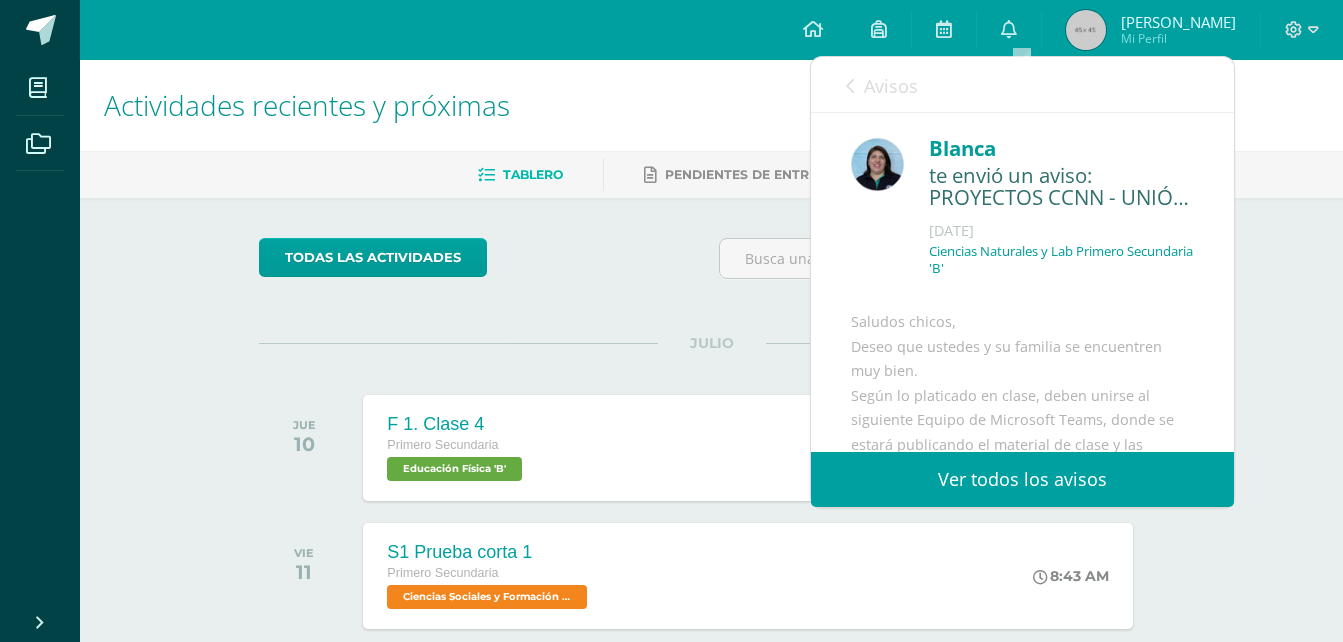 click on "Avisos 639  avisos sin leer
Avisos" at bounding box center [1022, 85] 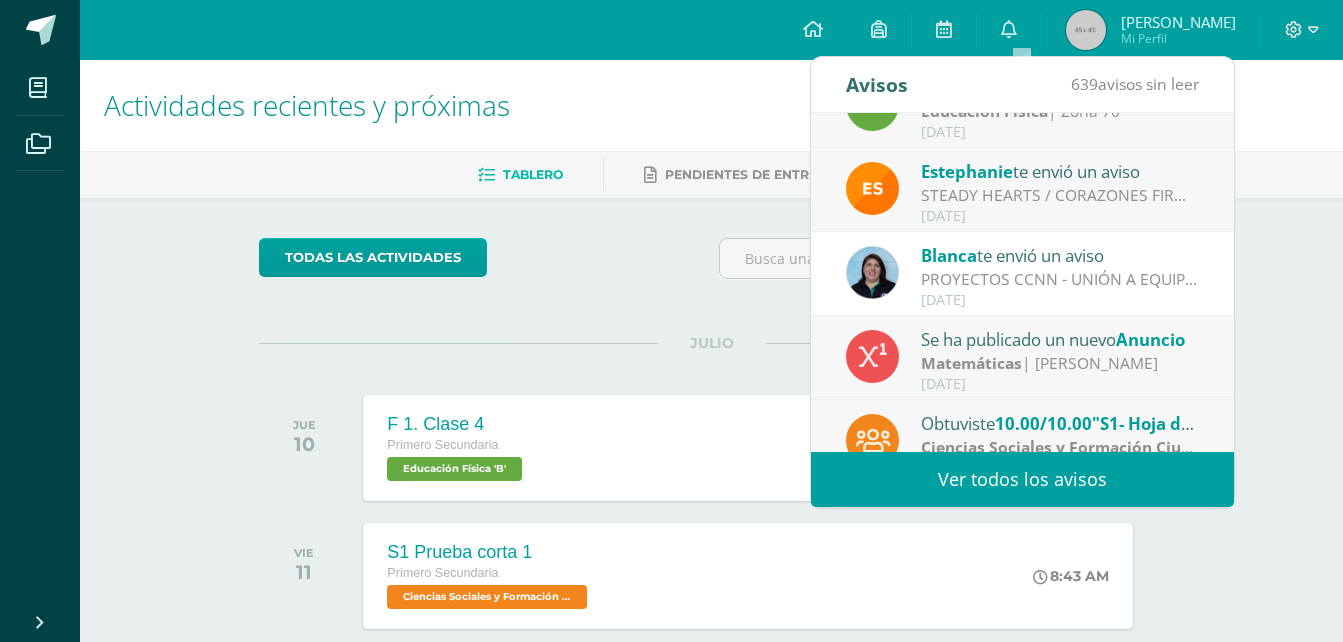 click on "Se ha publicado un nuevo  Anuncio" at bounding box center (1060, 339) 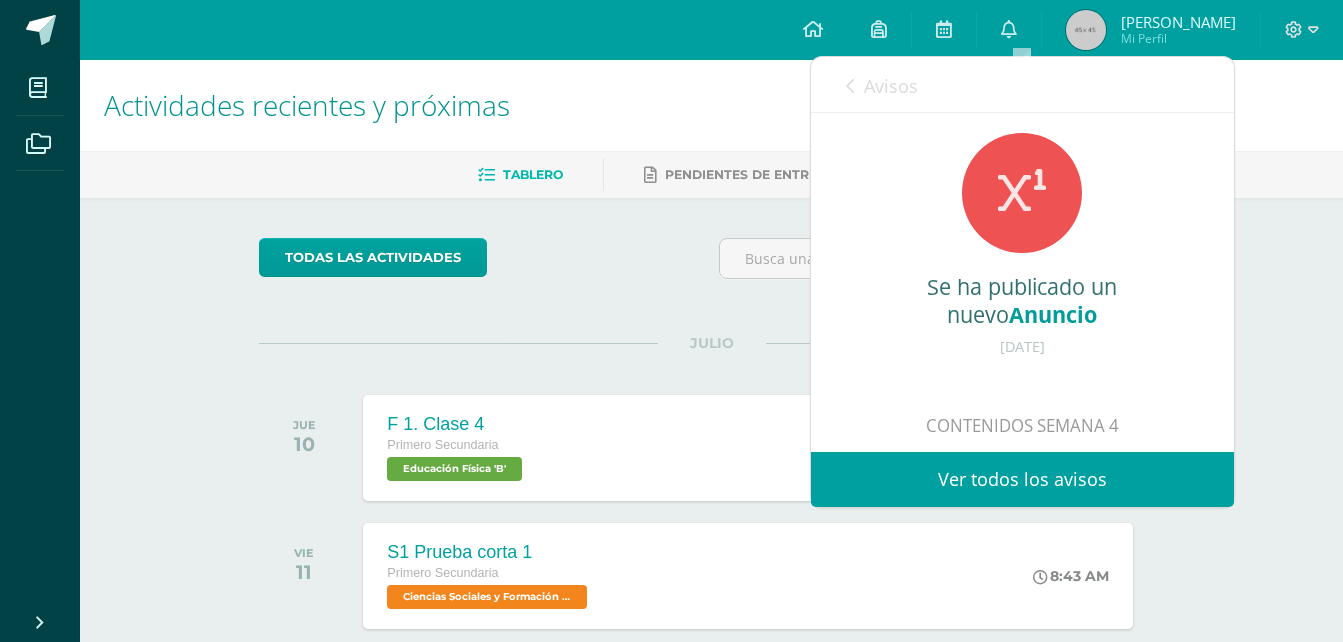drag, startPoint x: 1065, startPoint y: 346, endPoint x: 1198, endPoint y: 337, distance: 133.30417 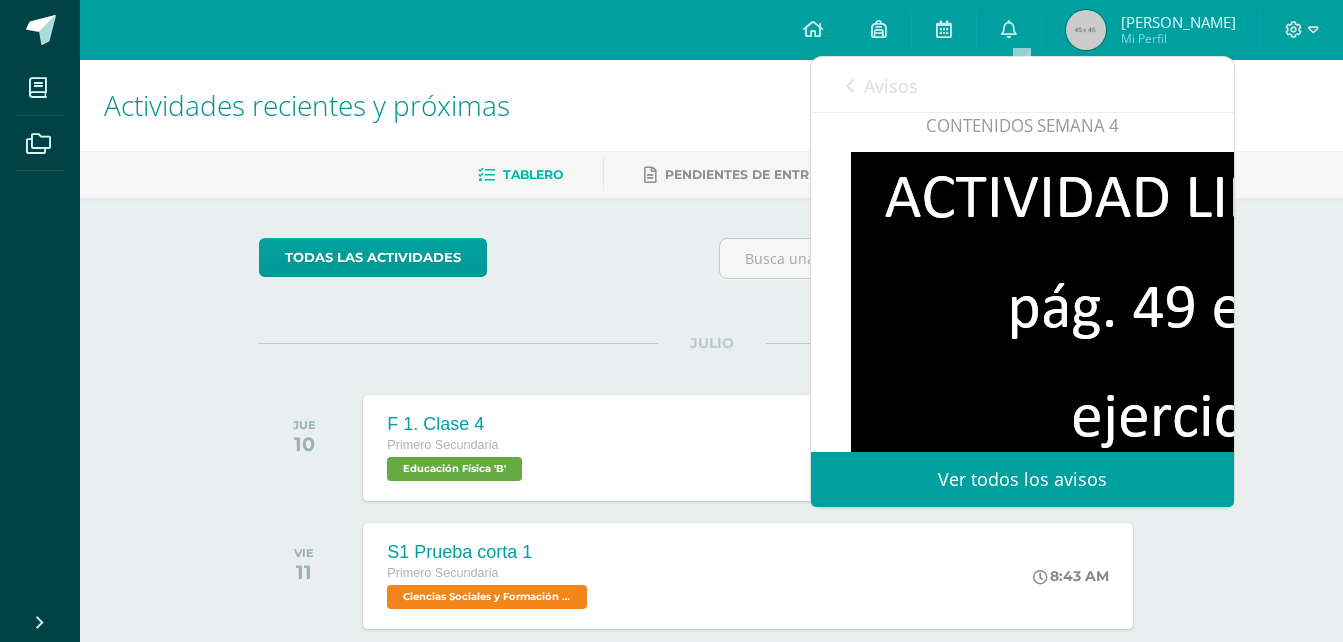 scroll, scrollTop: 487, scrollLeft: 0, axis: vertical 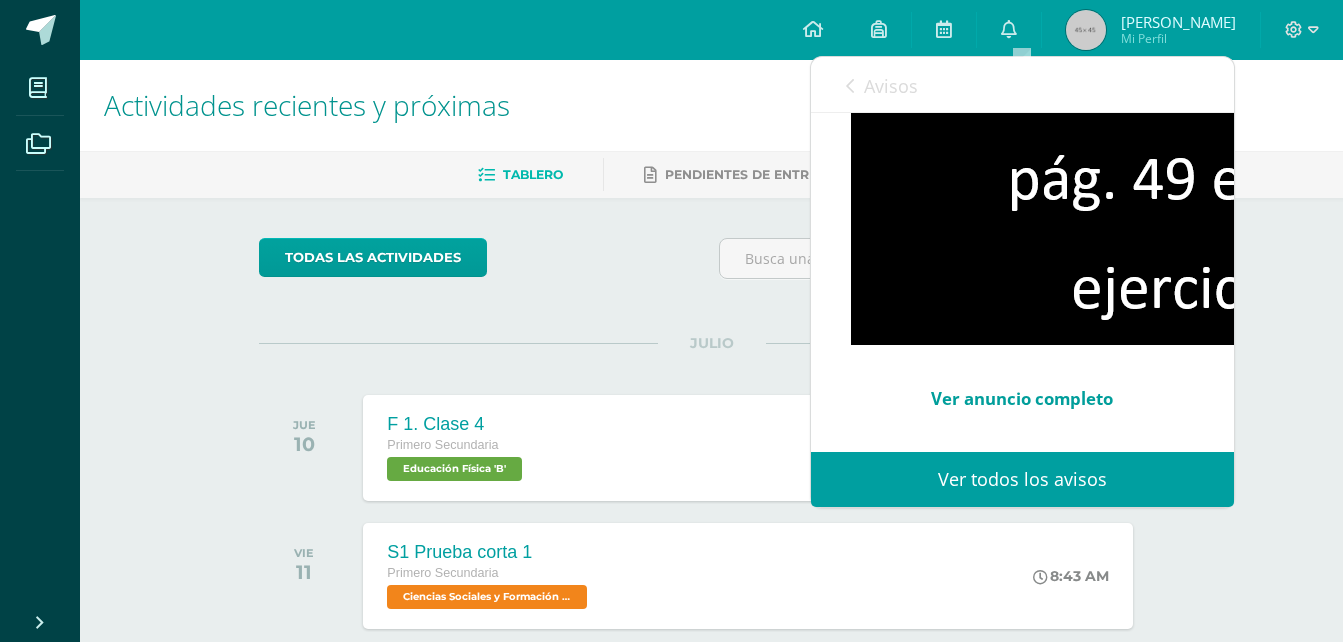 click on "Ver anuncio completo" at bounding box center (1022, 398) 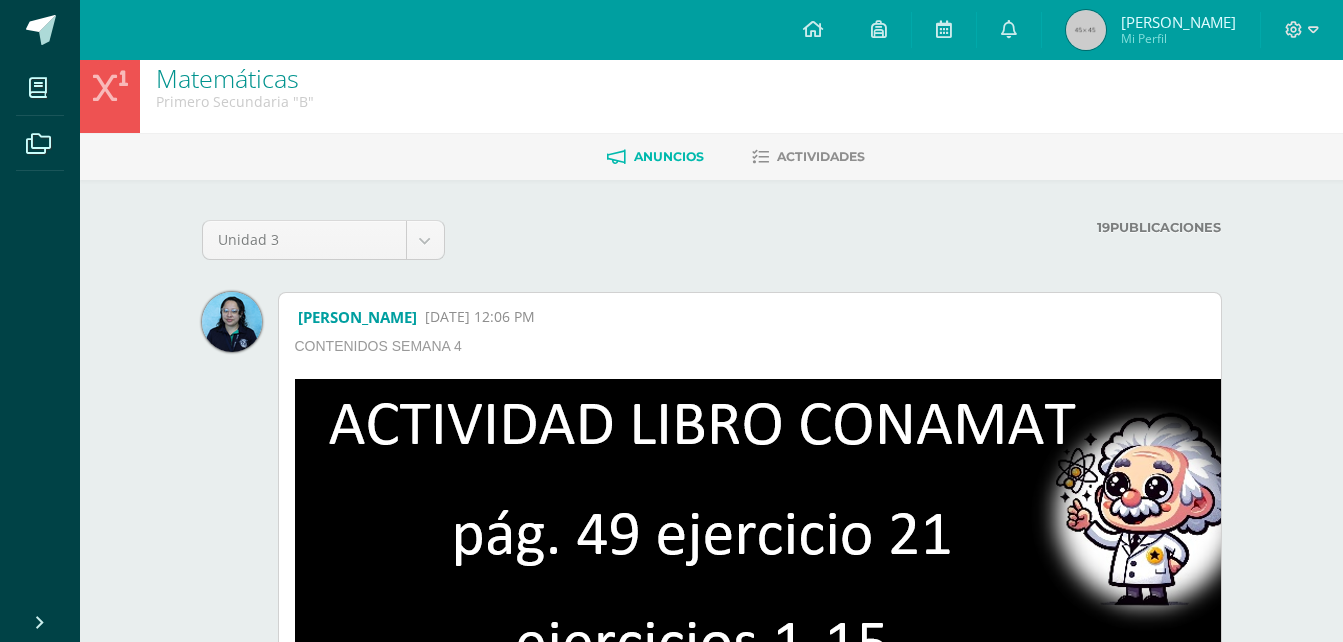 scroll, scrollTop: 0, scrollLeft: 0, axis: both 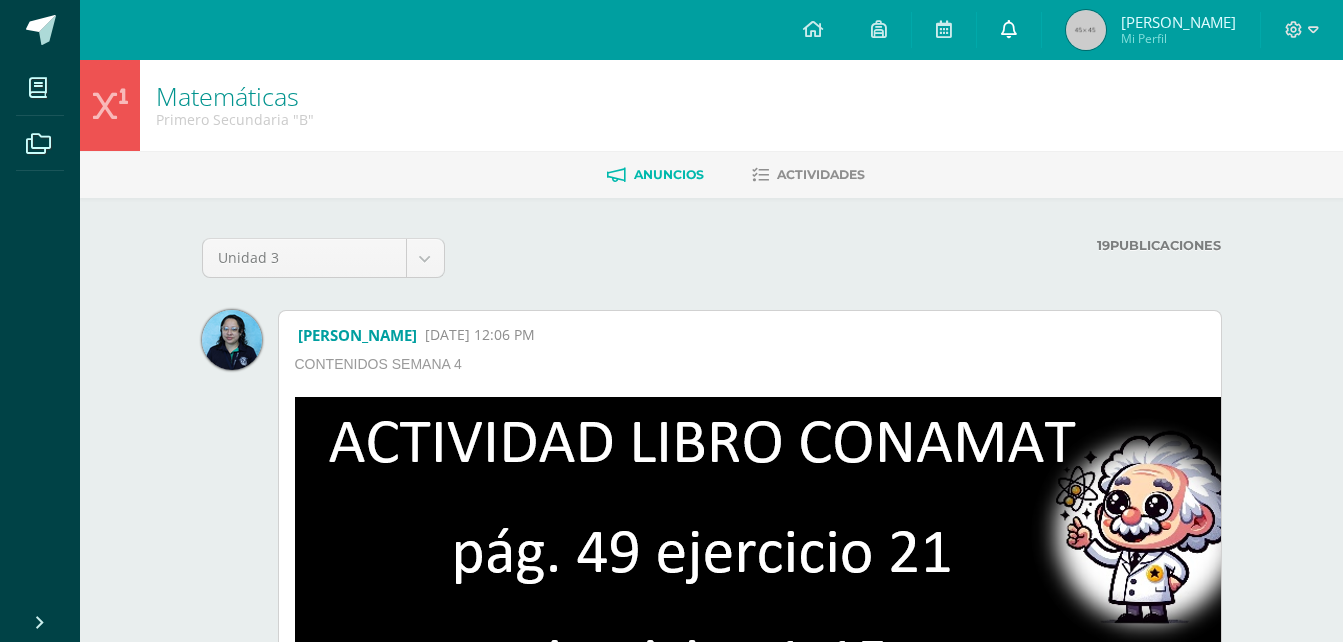click at bounding box center (1009, 29) 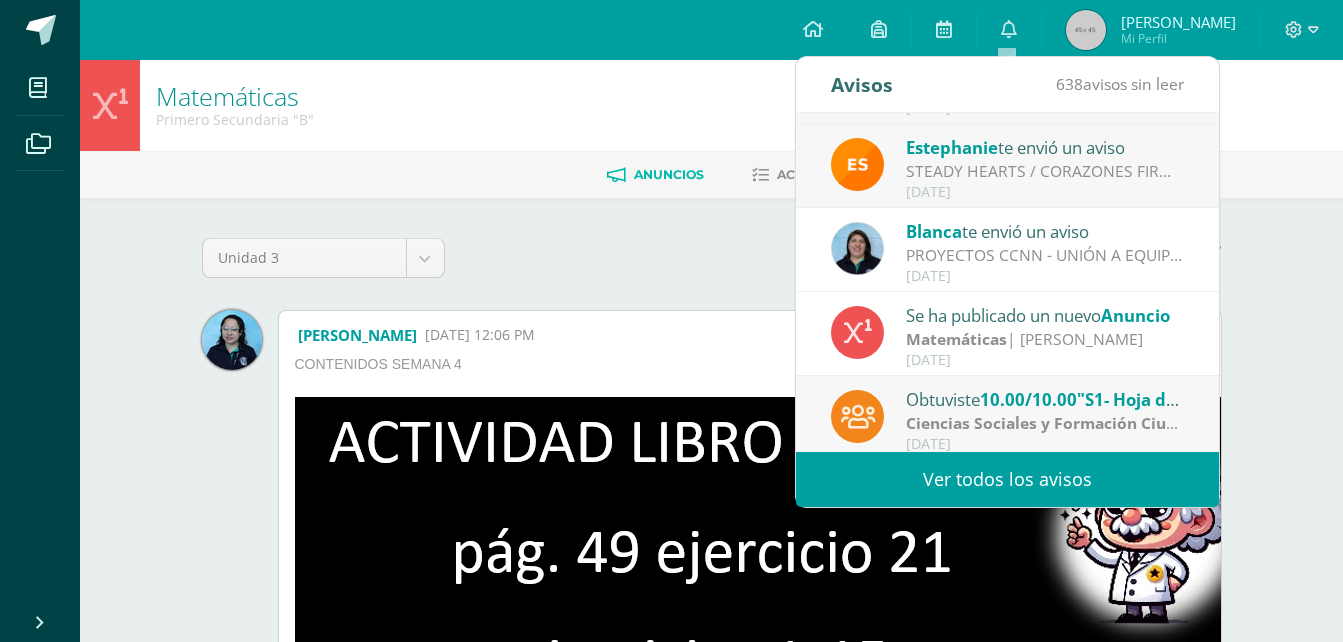 scroll, scrollTop: 333, scrollLeft: 0, axis: vertical 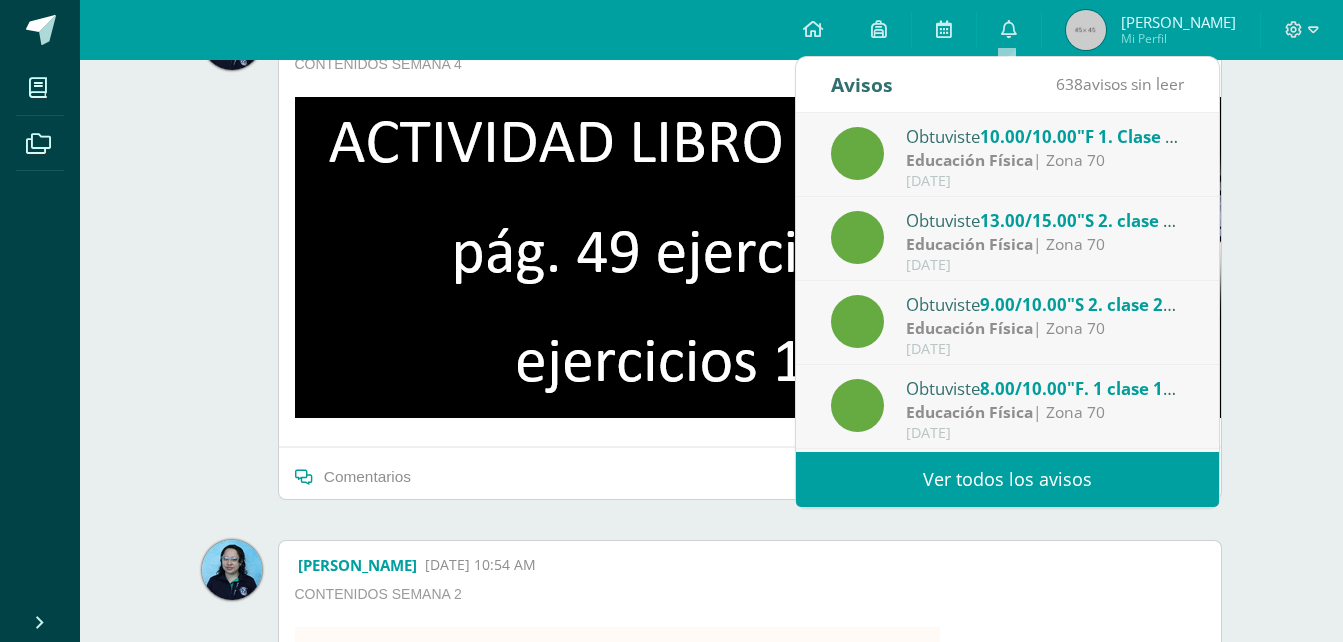 click on "Matemáticas
Primero Secundaria "B"
[GEOGRAPHIC_DATA]
Actividades
Unidad 3                             Unidad 1 Unidad 2 Unidad 3 Unidad 4 19  Publicaciones
Cargando anuncios
[PERSON_NAME]
[DATE] 12:06 PM
CONTENIDOS SEMANA 4
Comentarios
0  Comentarios" at bounding box center [711, 1266] 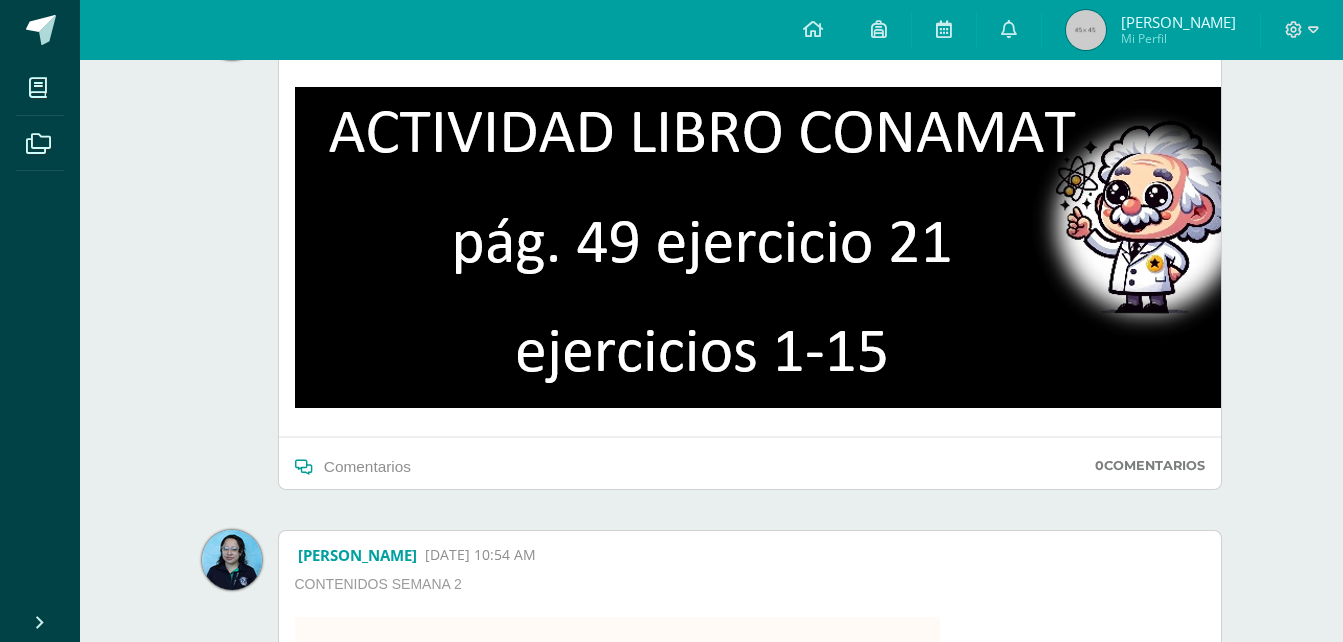 scroll, scrollTop: 0, scrollLeft: 0, axis: both 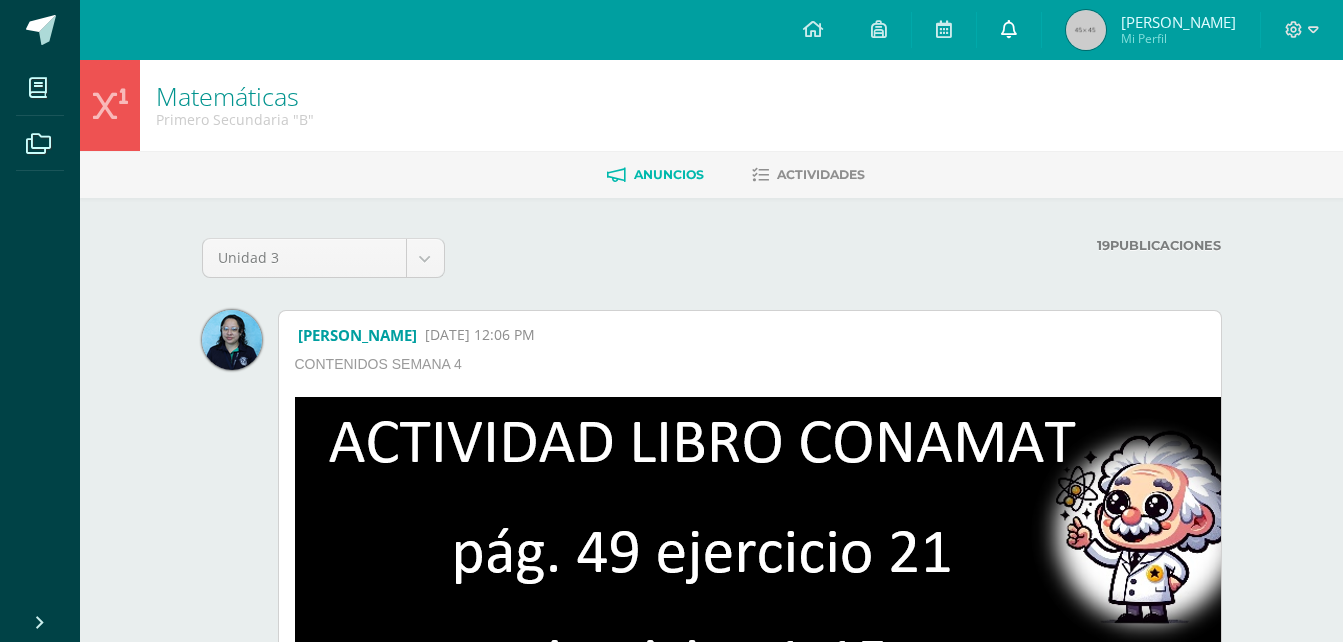 click at bounding box center (1009, 30) 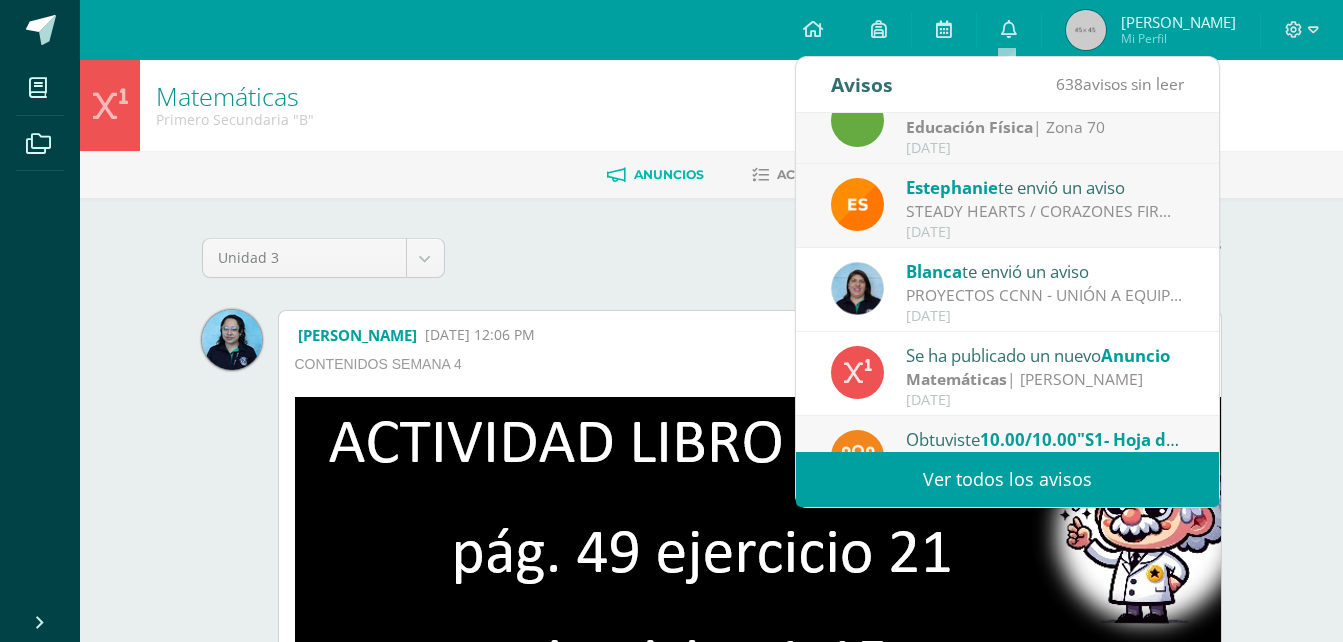 scroll, scrollTop: 333, scrollLeft: 0, axis: vertical 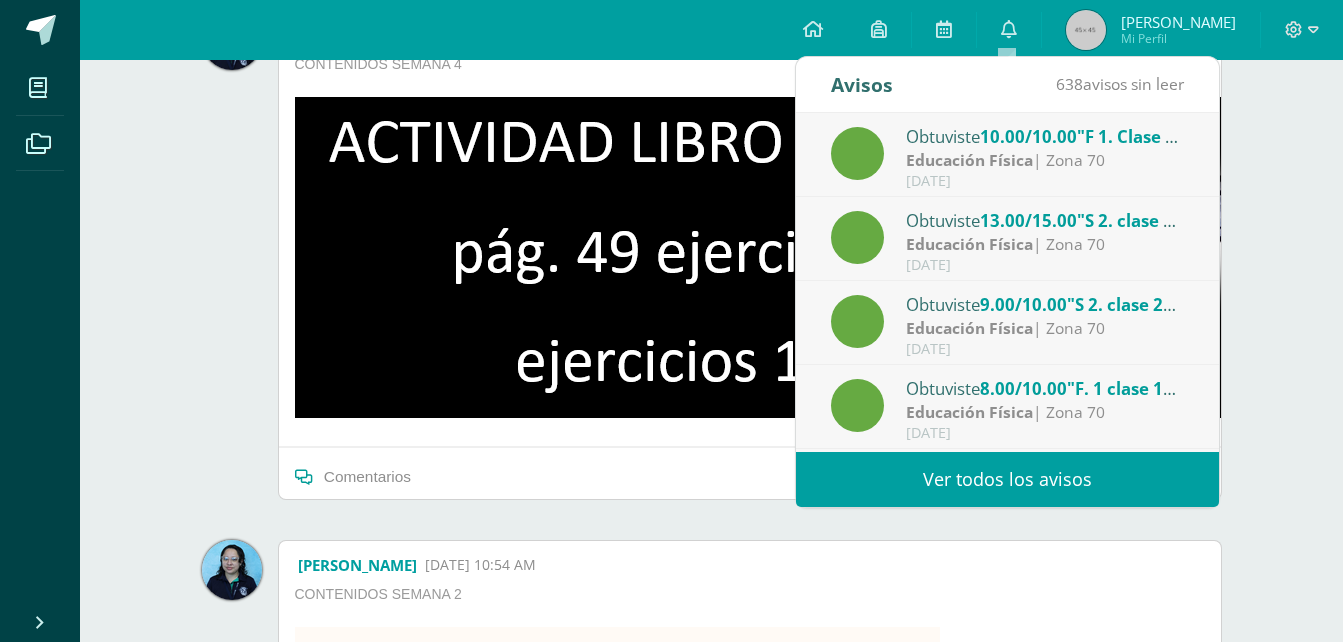 click on "Matemáticas
Primero Secundaria "B"
[GEOGRAPHIC_DATA]
Actividades
Unidad 3                             Unidad 1 Unidad 2 Unidad 3 Unidad 4 19  Publicaciones
Cargando anuncios
[PERSON_NAME]
[DATE] 12:06 PM
CONTENIDOS SEMANA 4
Comentarios
0  Comentarios" at bounding box center (711, 1266) 